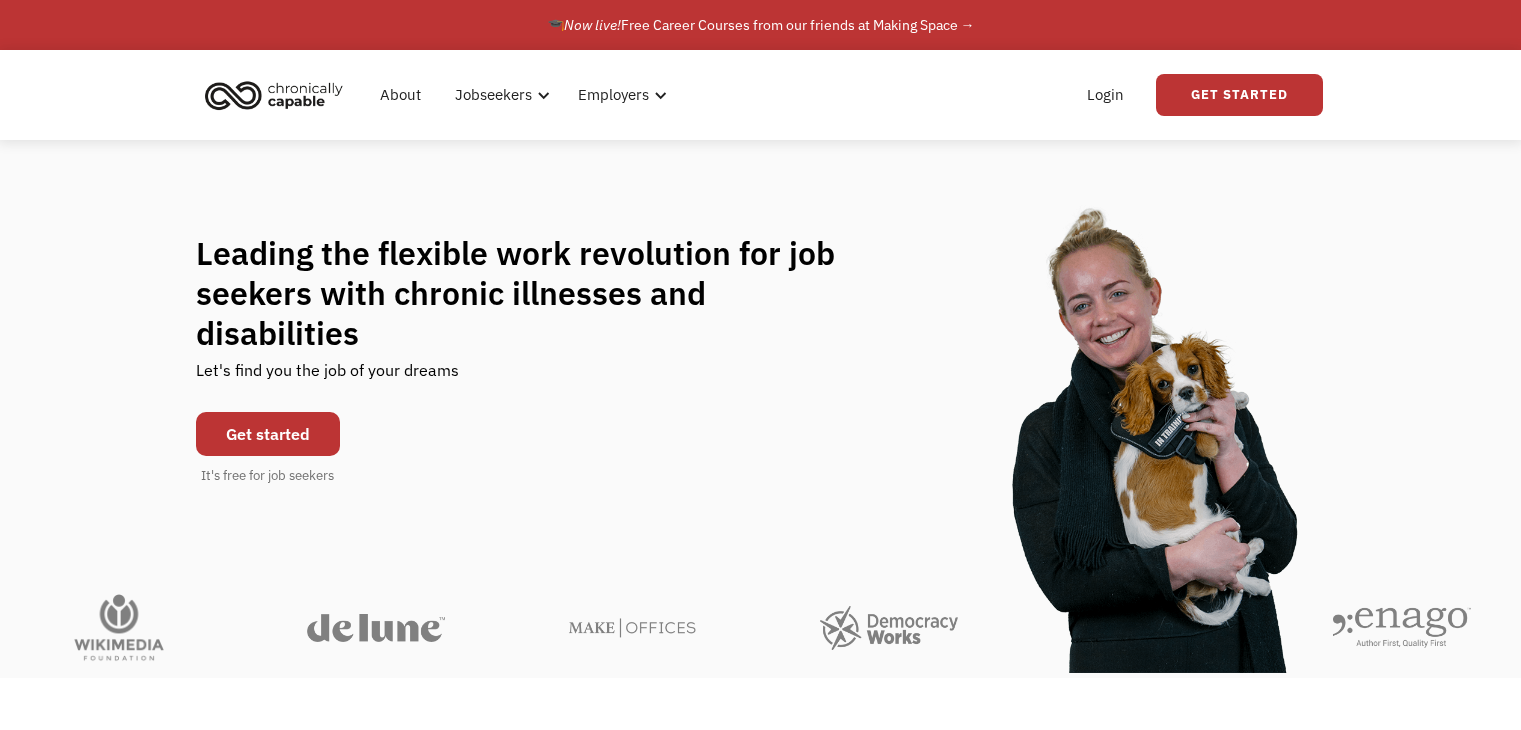 scroll, scrollTop: 0, scrollLeft: 0, axis: both 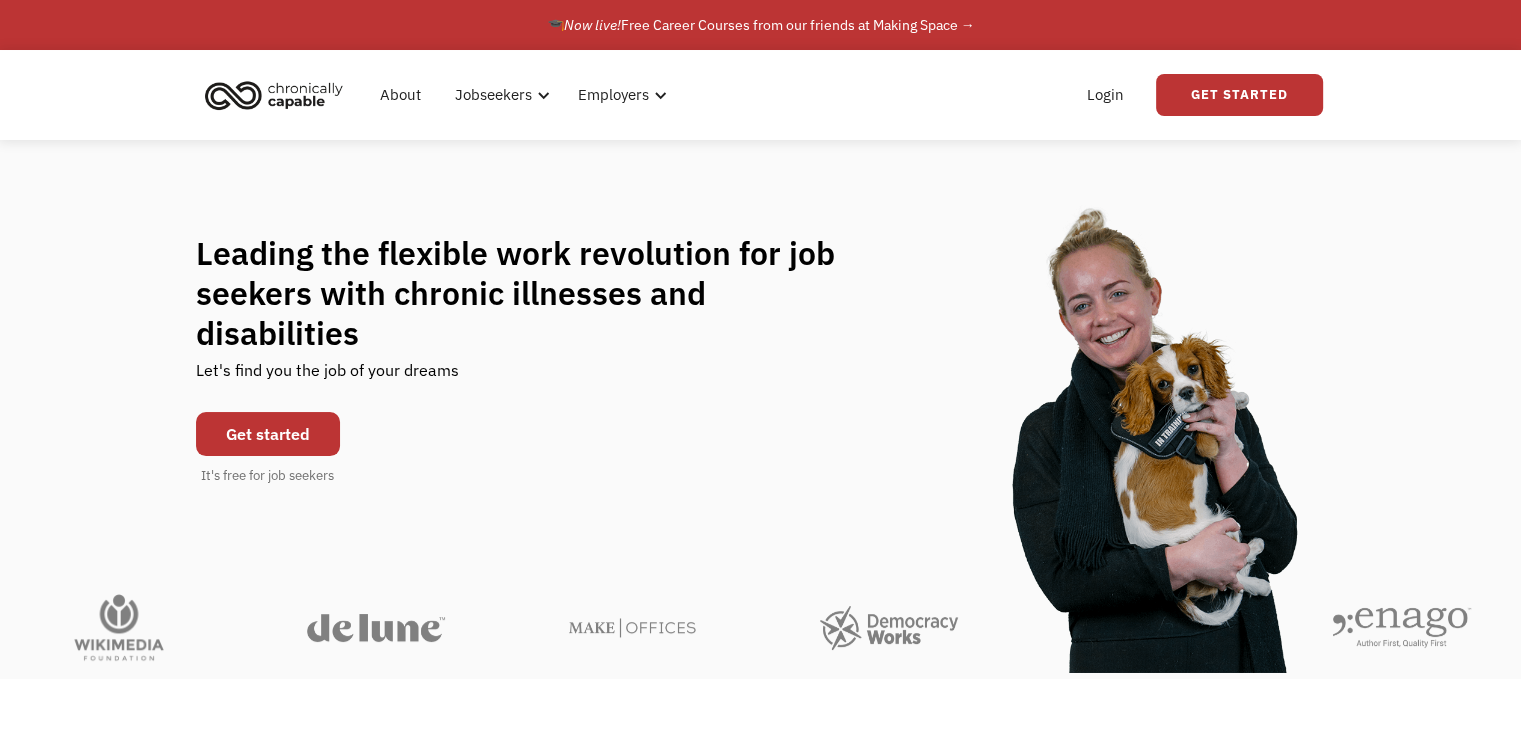 click on "Login" at bounding box center (1105, 95) 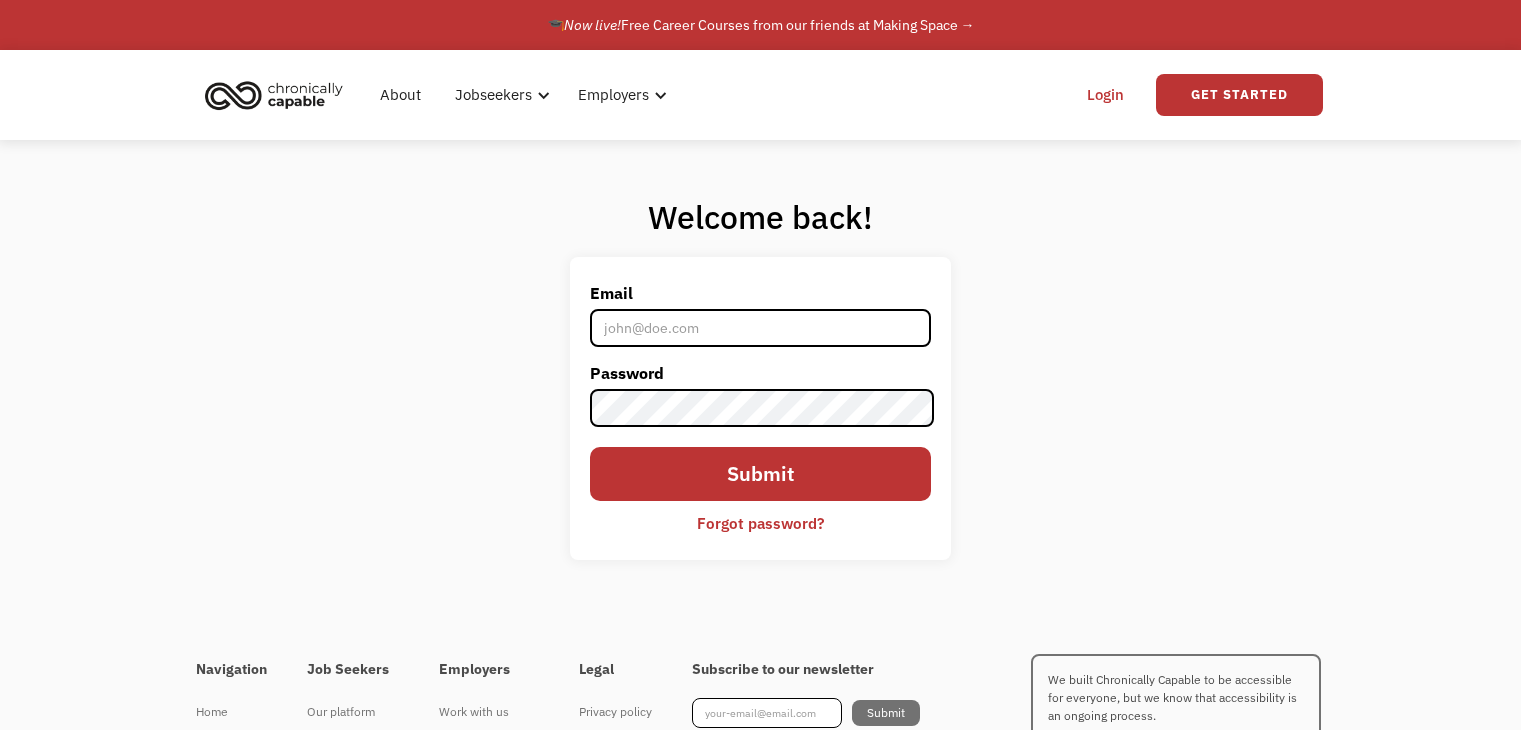 scroll, scrollTop: 0, scrollLeft: 0, axis: both 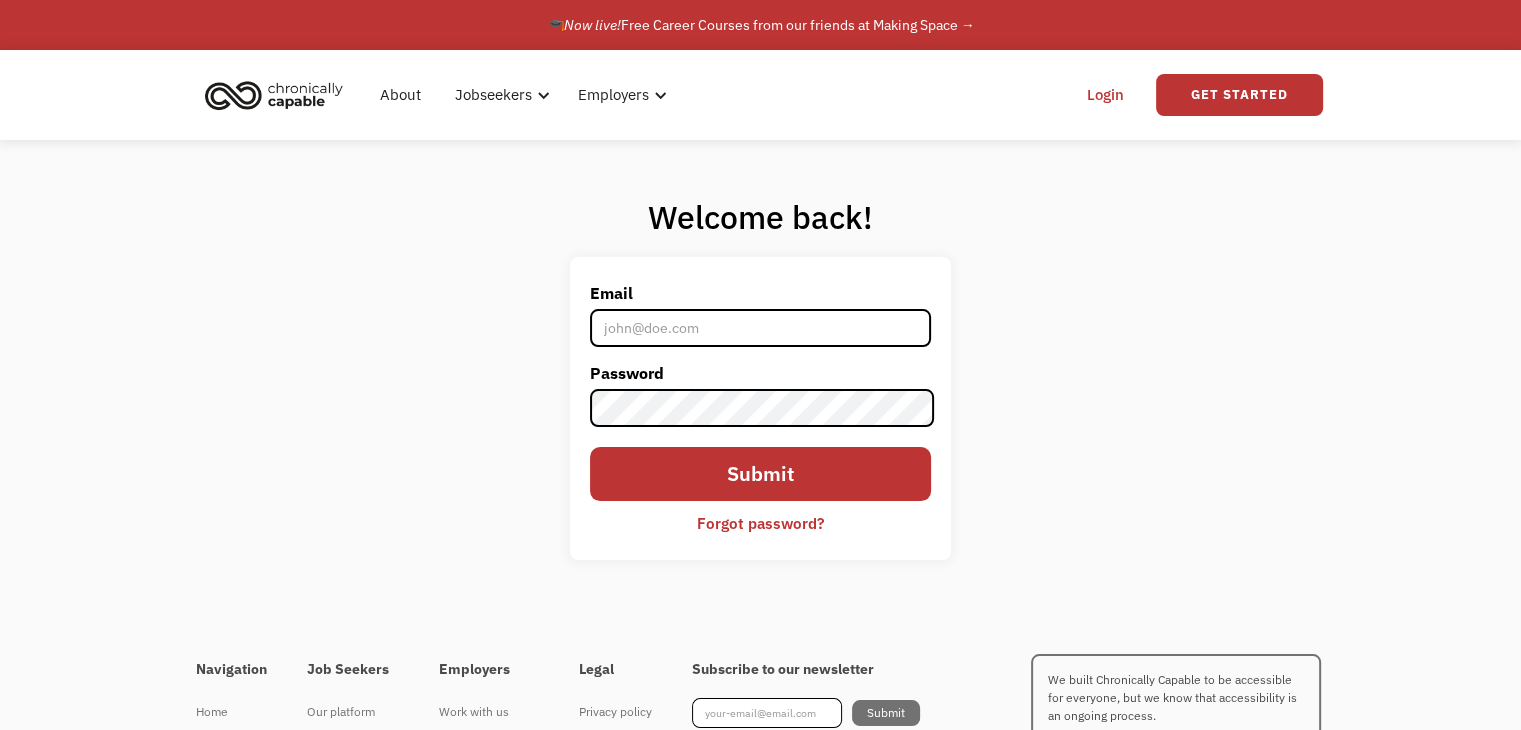 type on "[EMAIL]" 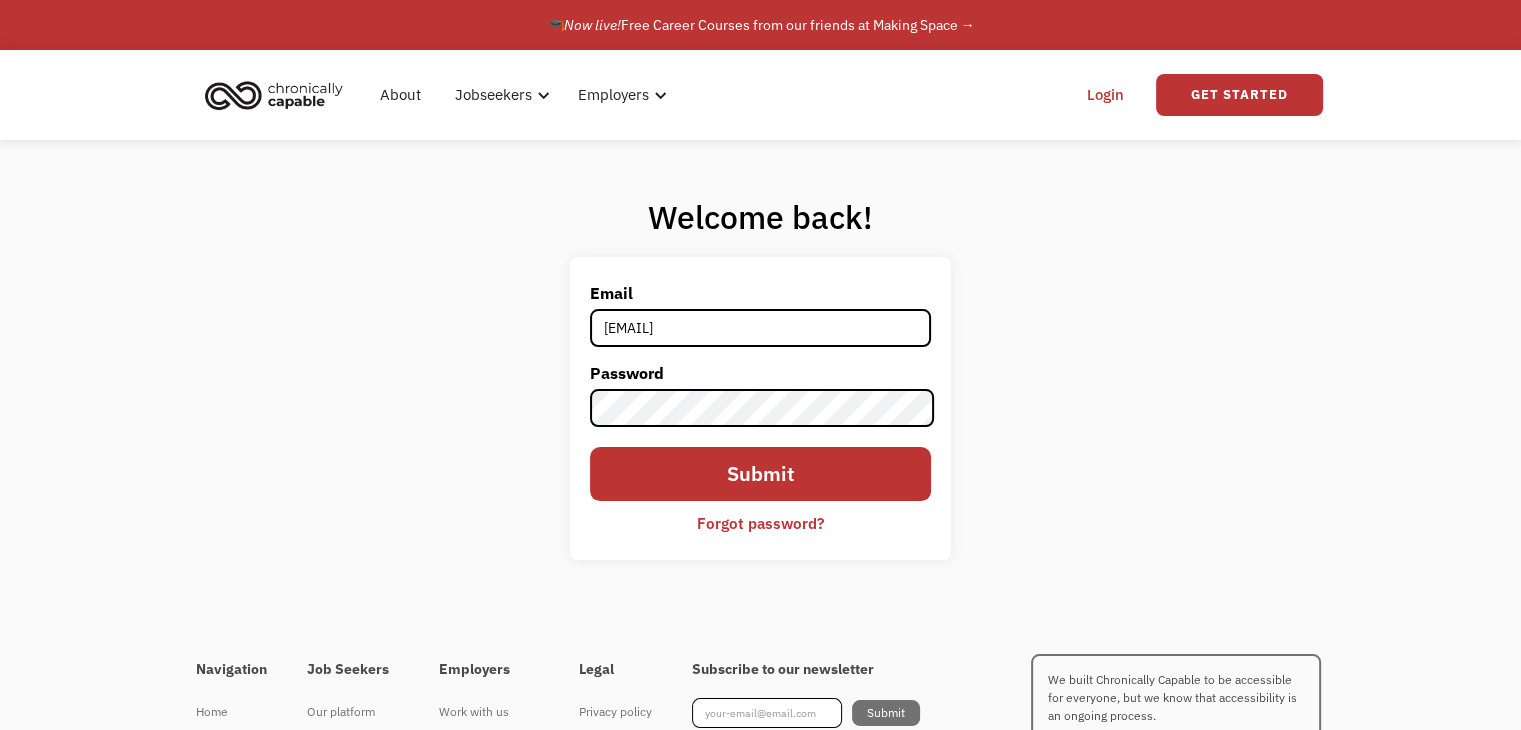 click on "Submit" at bounding box center (760, 473) 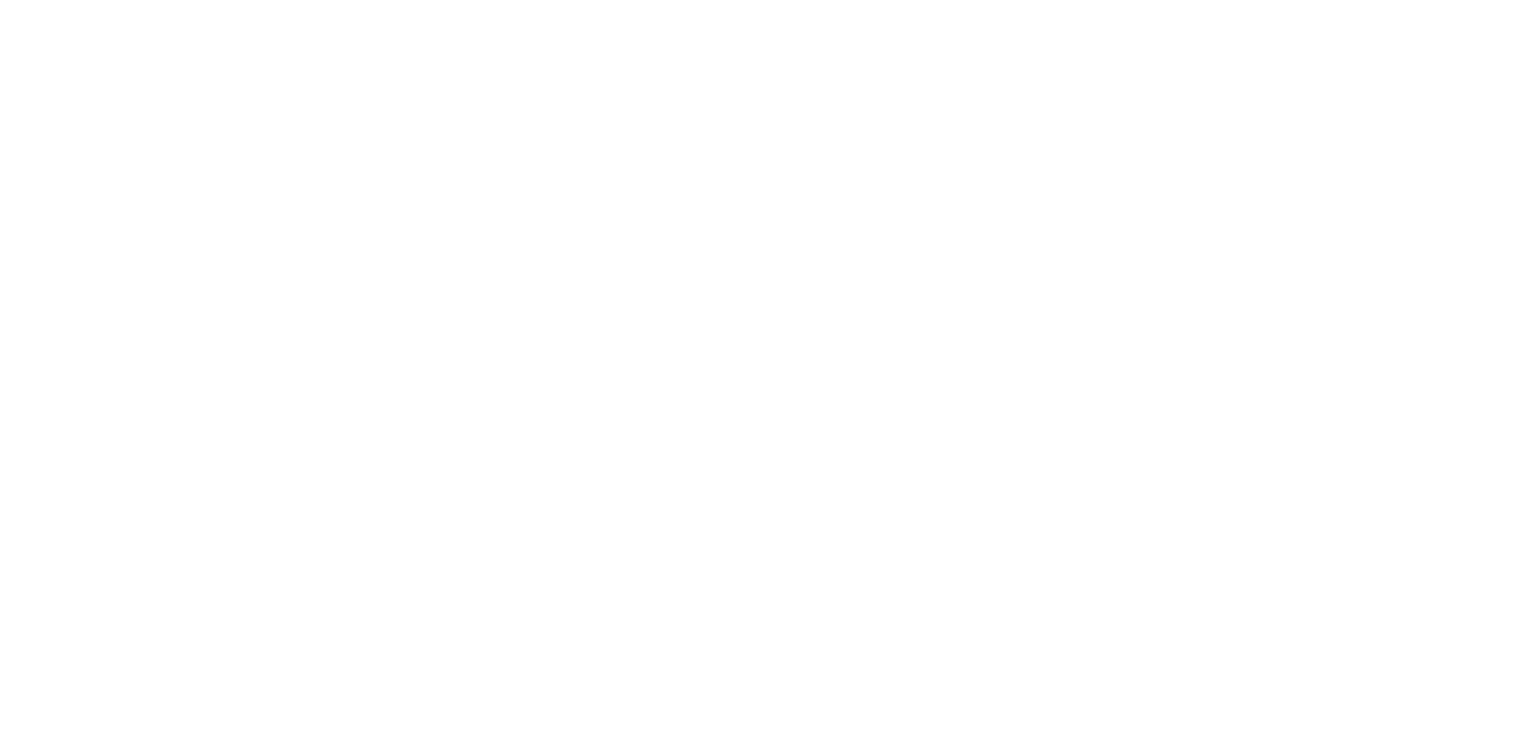 scroll, scrollTop: 0, scrollLeft: 0, axis: both 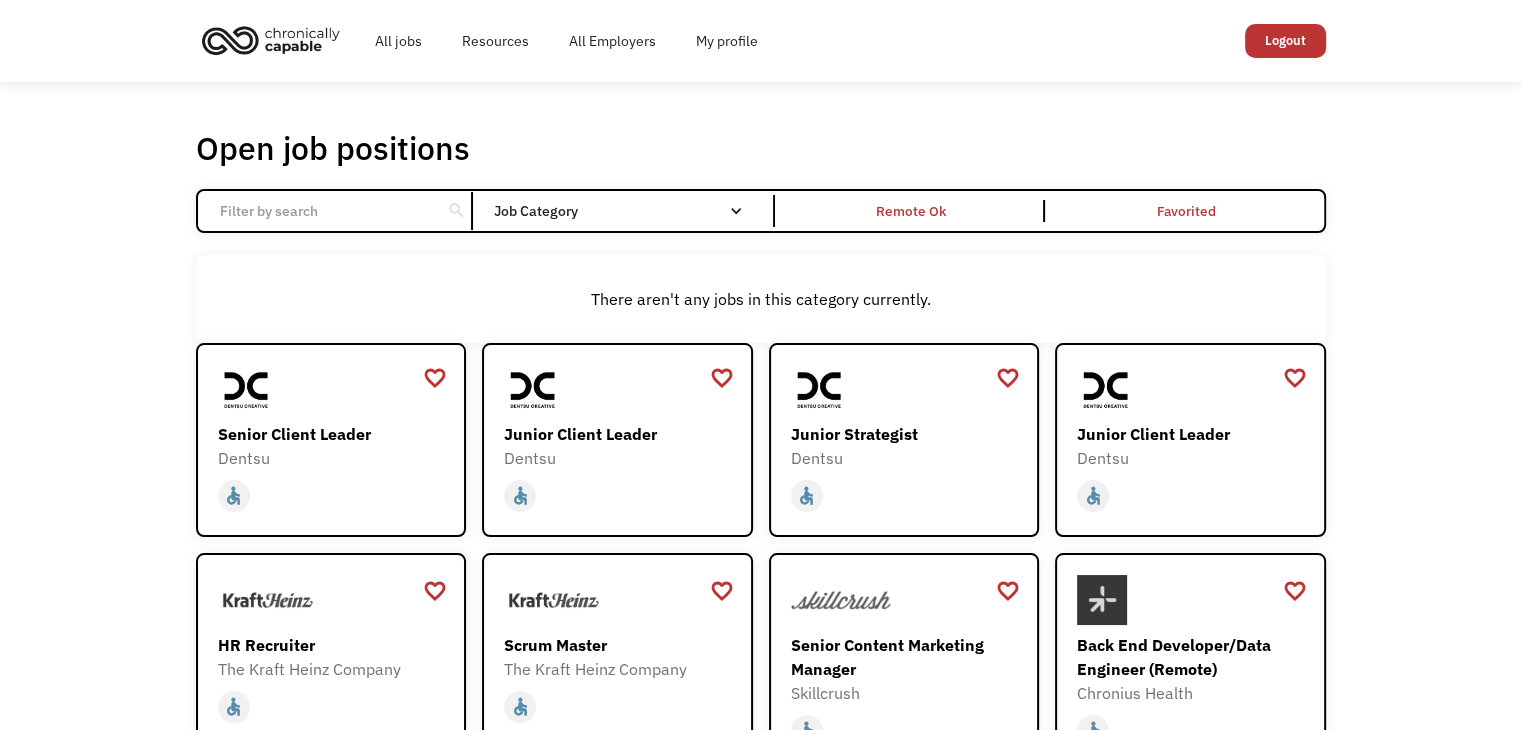 click on "Open job positions You have  X  liked items Search search Filter by category Administration Communications & Public Relations Customer Service Design Education Engineering Finance Healthcare Hospitality Human Resources Industrial & Manufacturing Legal Marketing Operations Sales Science Technology Transportation Other Job Category All None Administrative Communications & Public Relations Customer Service Design Education Engineering Finance Healthcare Hospitality Human Resources Industrial & Manufacturing Legal Marketing Non-profit/Philanthropy Operations Other Sales Science Technology Transportation Filter by type Full-time Part-time Remote Ok Favorited Favorited Thank you! Your submission has been received! Oops! Something went wrong while submitting the form. Non-profit/Philanthropy Other Transportation Technology Science Sales Operations Marketing Legal Industrial & Manufacturing Human Resources Hospitality Healthcare Finance Engineering Education Design Customer Service Communications & Public Relations" at bounding box center [760, 650] 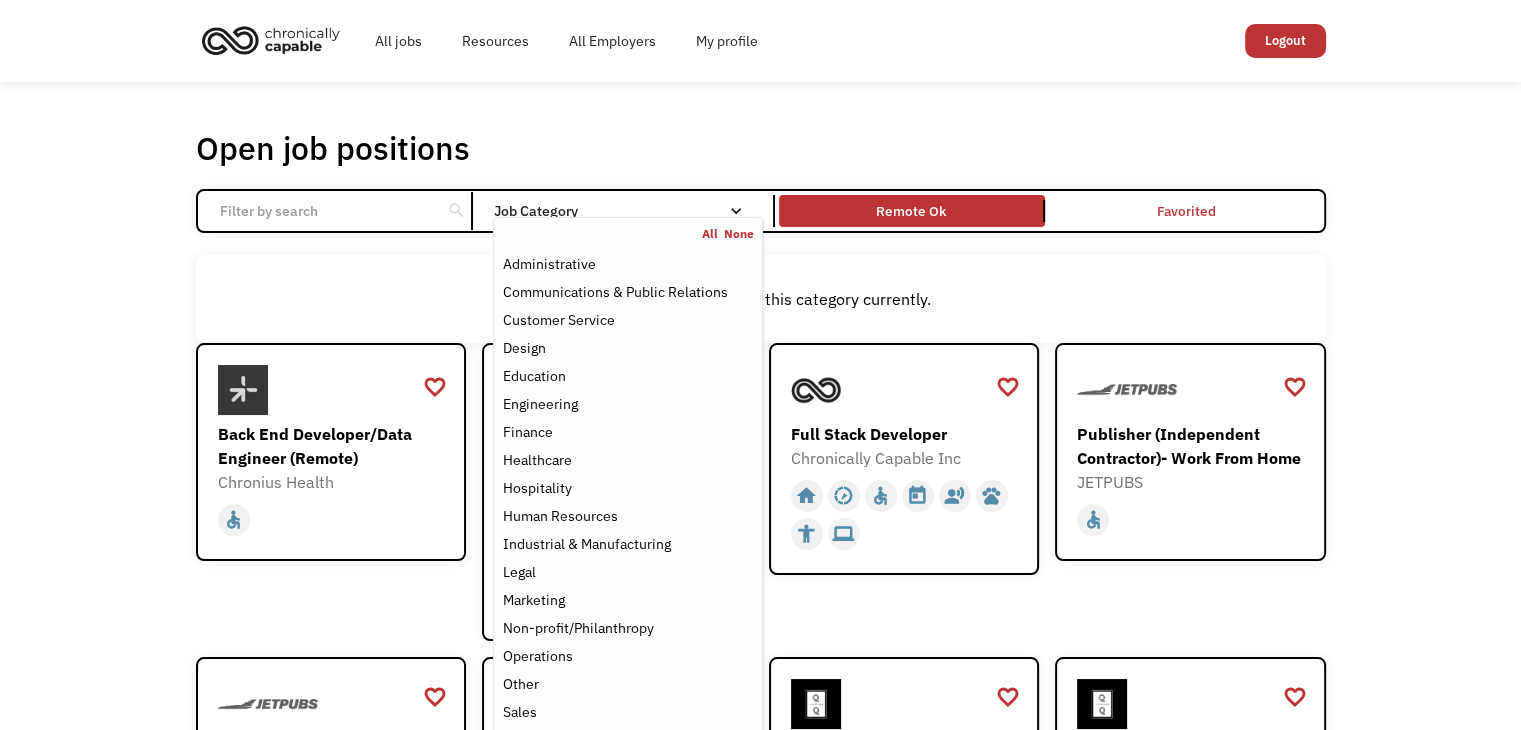 click on "Job Category" at bounding box center [627, 211] 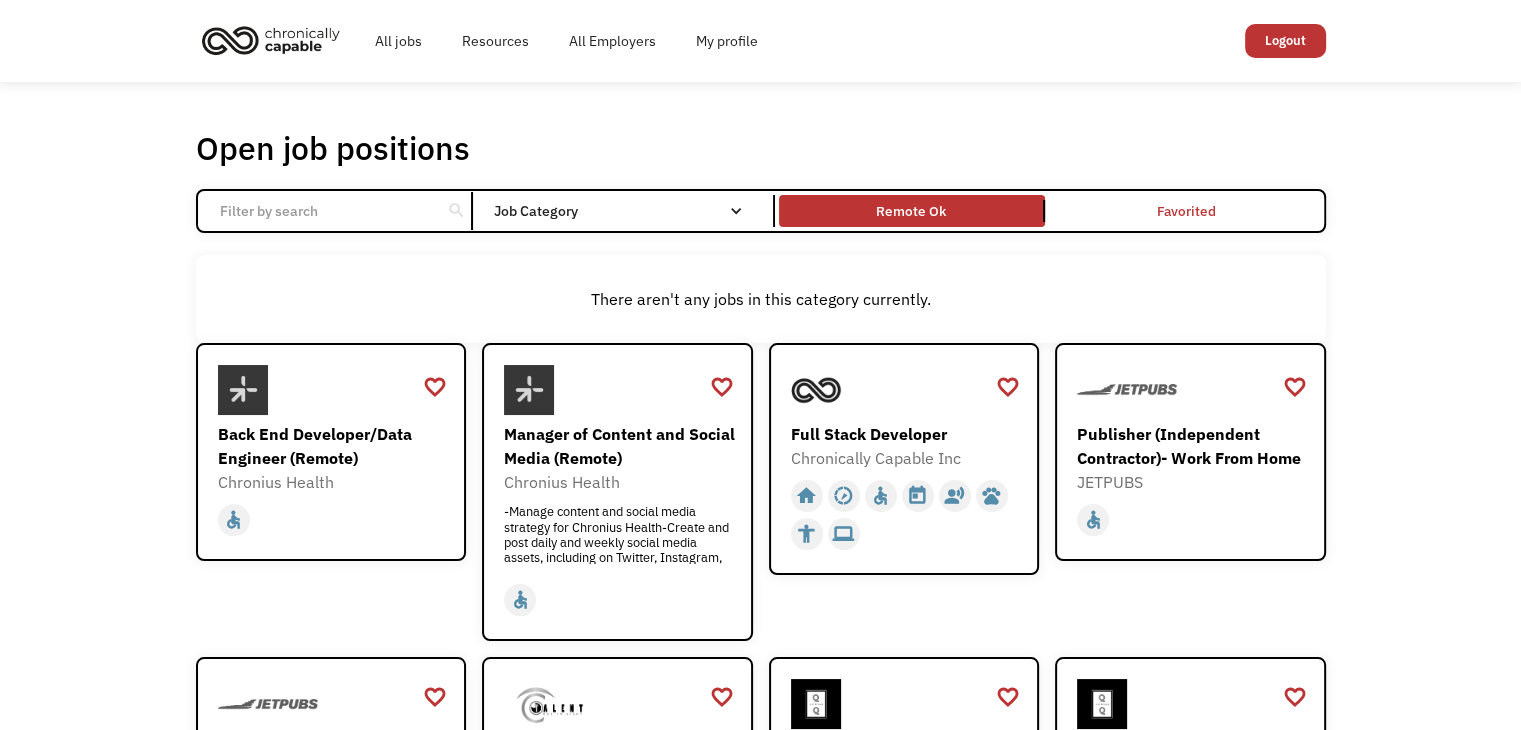 click on "Job Category" at bounding box center (627, 211) 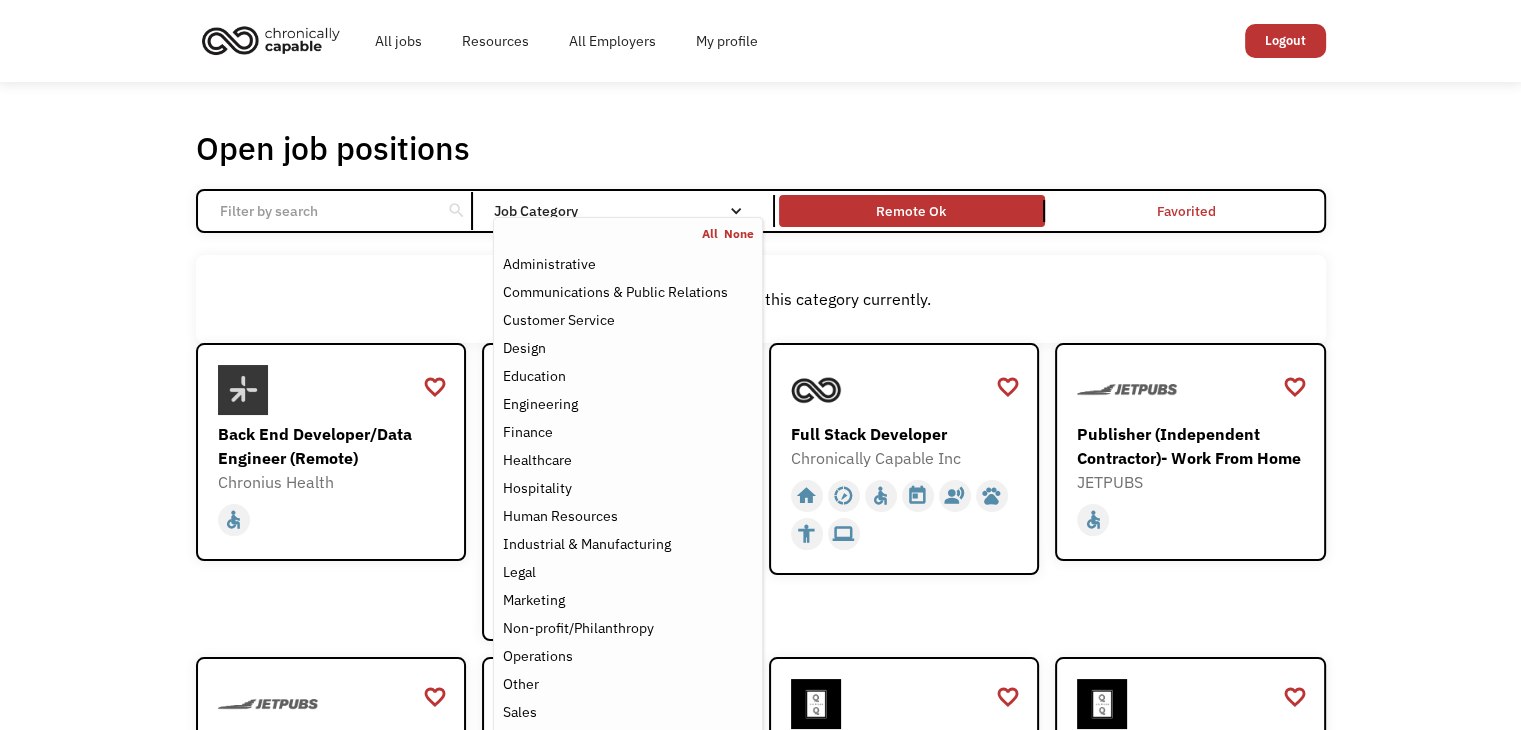 click on "Administrative" at bounding box center [548, 264] 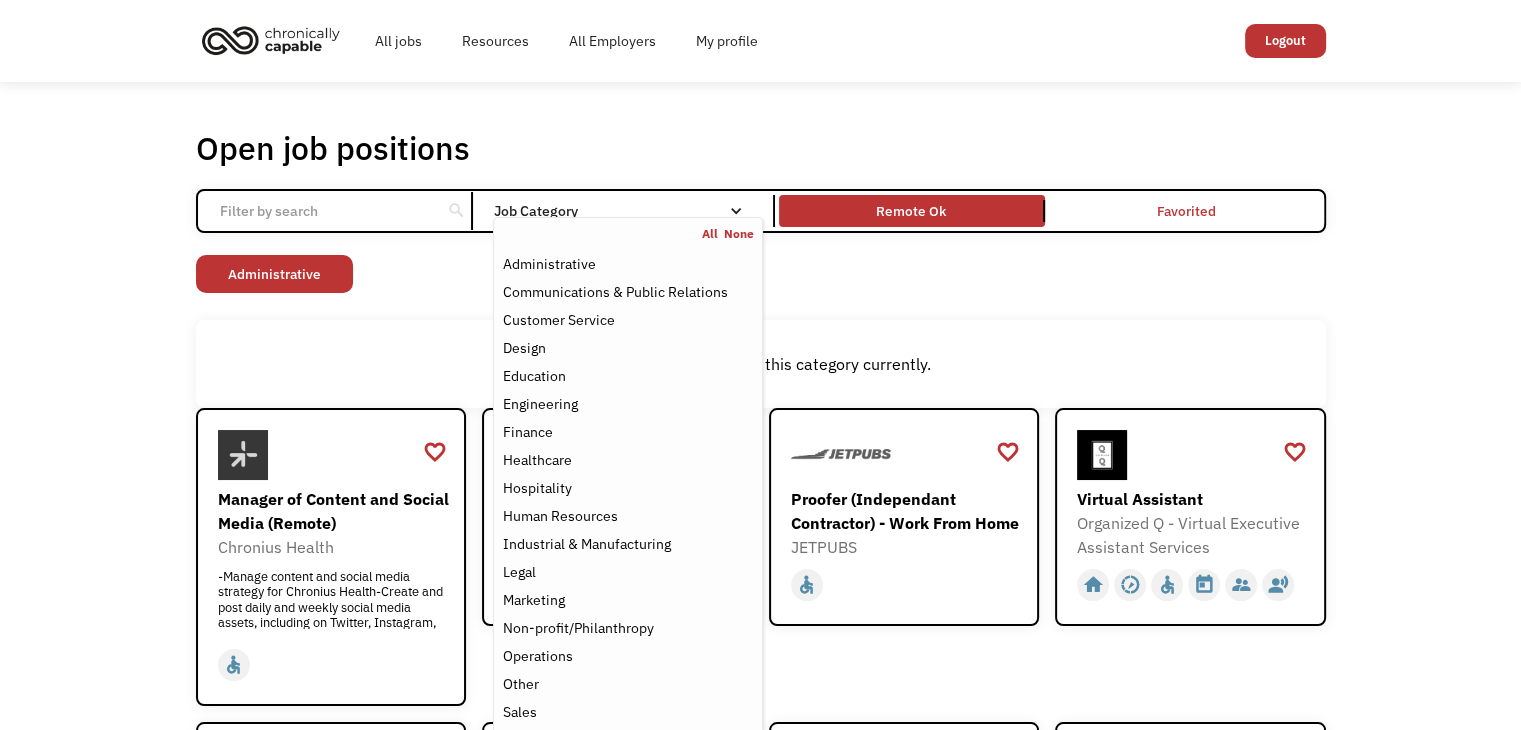 click on "Non-profit/Philanthropy Other Transportation Technology Science Sales Operations Marketing Legal Industrial & Manufacturing Human Resources Hospitality Healthcare Finance Engineering Education Design Customer Service Communications & Public Relations Administrative" at bounding box center (761, 276) 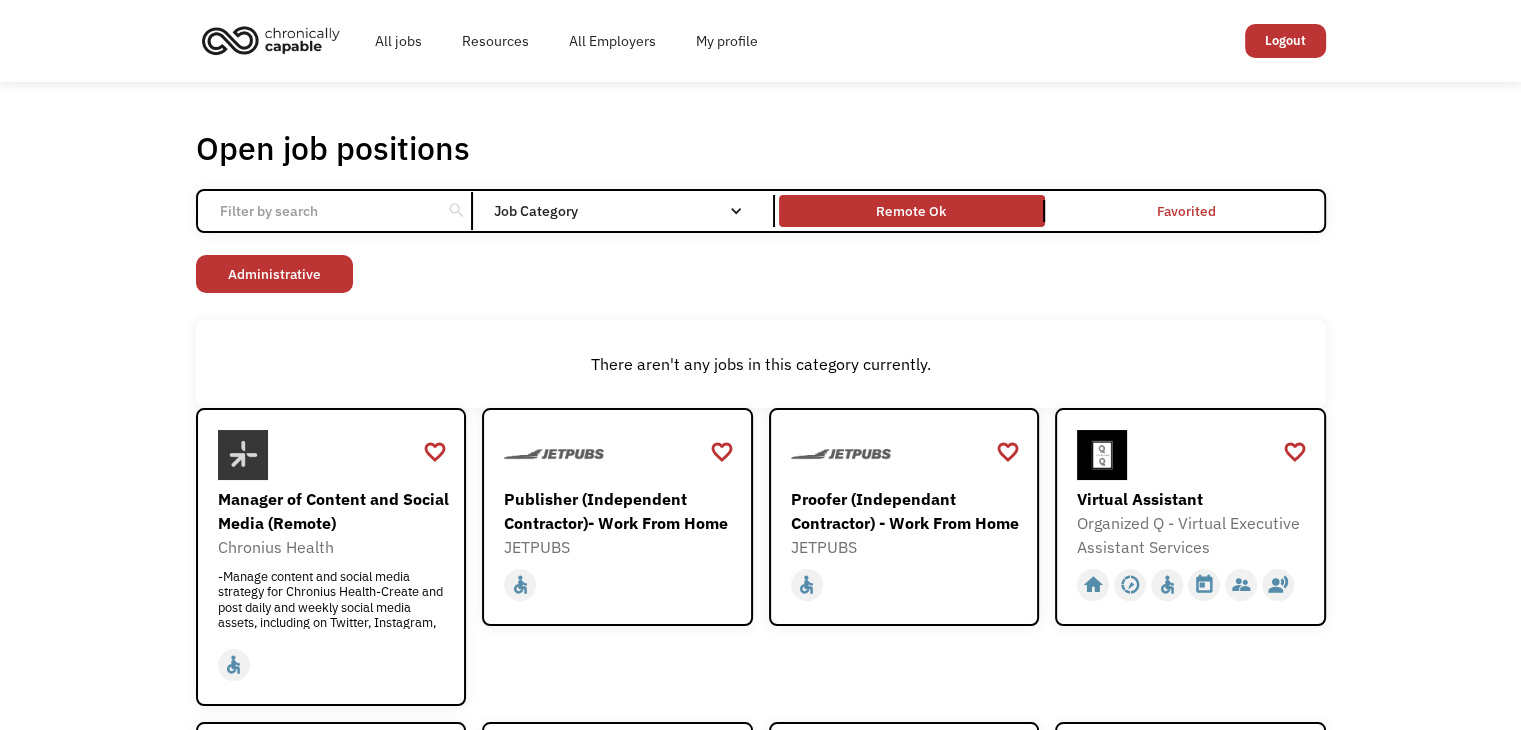 click at bounding box center (334, 455) 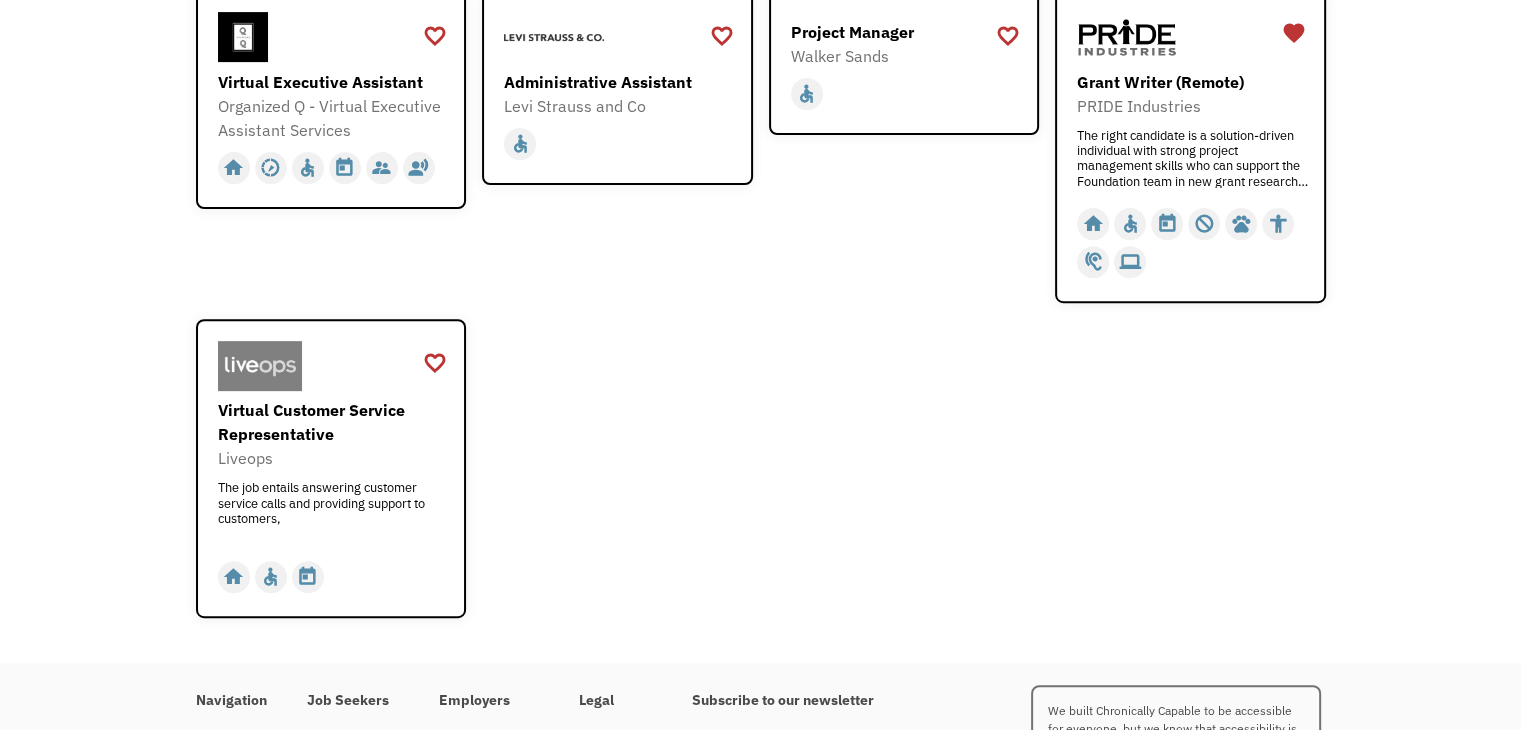 scroll, scrollTop: 0, scrollLeft: 0, axis: both 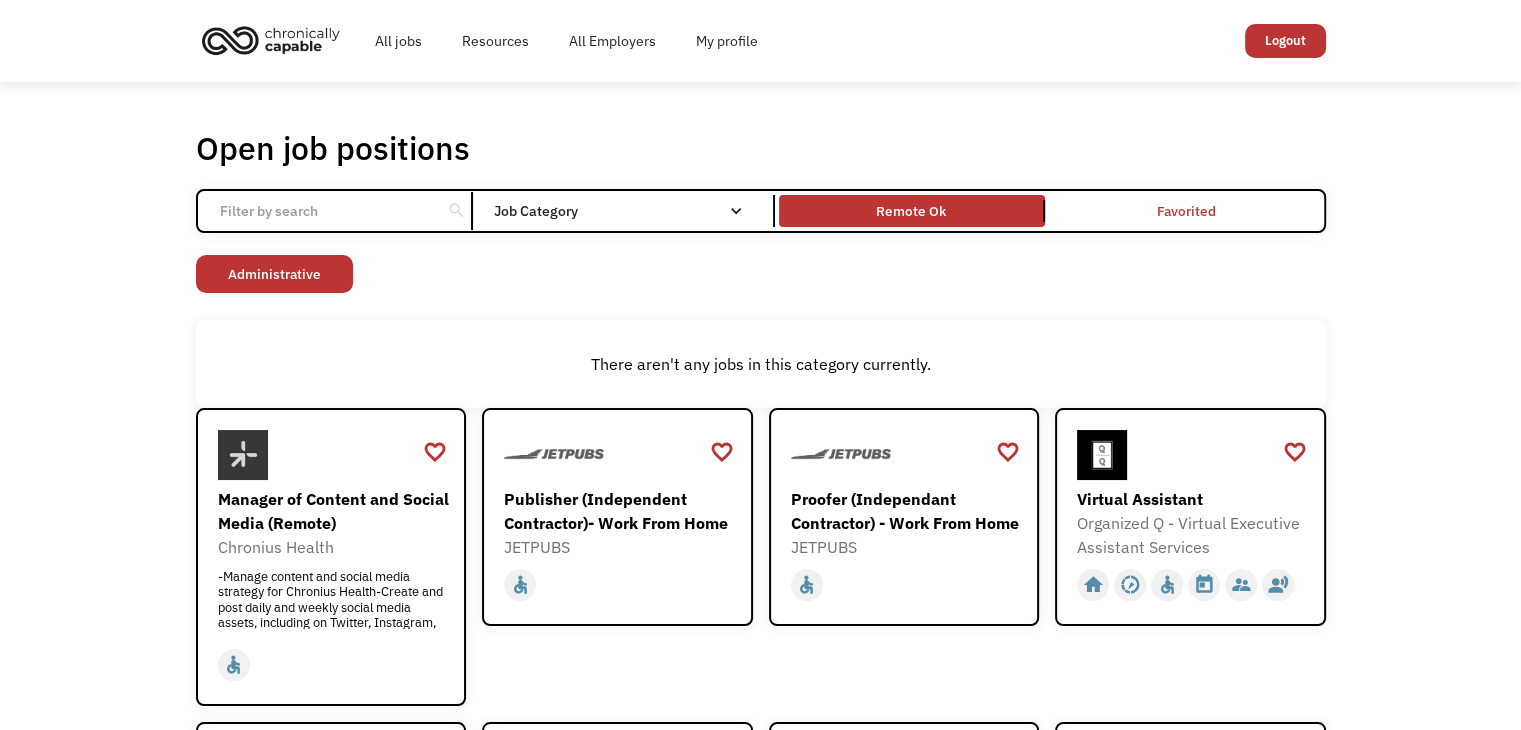 click on "Open job positions You have  X  liked items Search search Filter by category Administration Communications & Public Relations Customer Service Design Education Engineering Finance Healthcare Hospitality Human Resources Industrial & Manufacturing Legal Marketing Operations Sales Science Technology Transportation Other Job Category All None Administrative Communications & Public Relations Customer Service Design Education Engineering Finance Healthcare Hospitality Human Resources Industrial & Manufacturing Legal Marketing Non-profit/Philanthropy Operations Other Sales Science Technology Transportation Filter by type Full-time Part-time Remote Ok Favorited Favorited Thank you! Your submission has been received! Oops! Something went wrong while submitting the form. Non-profit/Philanthropy Other Transportation Technology Science Sales Operations Marketing Legal Industrial & Manufacturing Human Resources Hospitality Healthcare Finance Engineering Education Design Customer Service Communications & Public Relations" at bounding box center [761, 739] 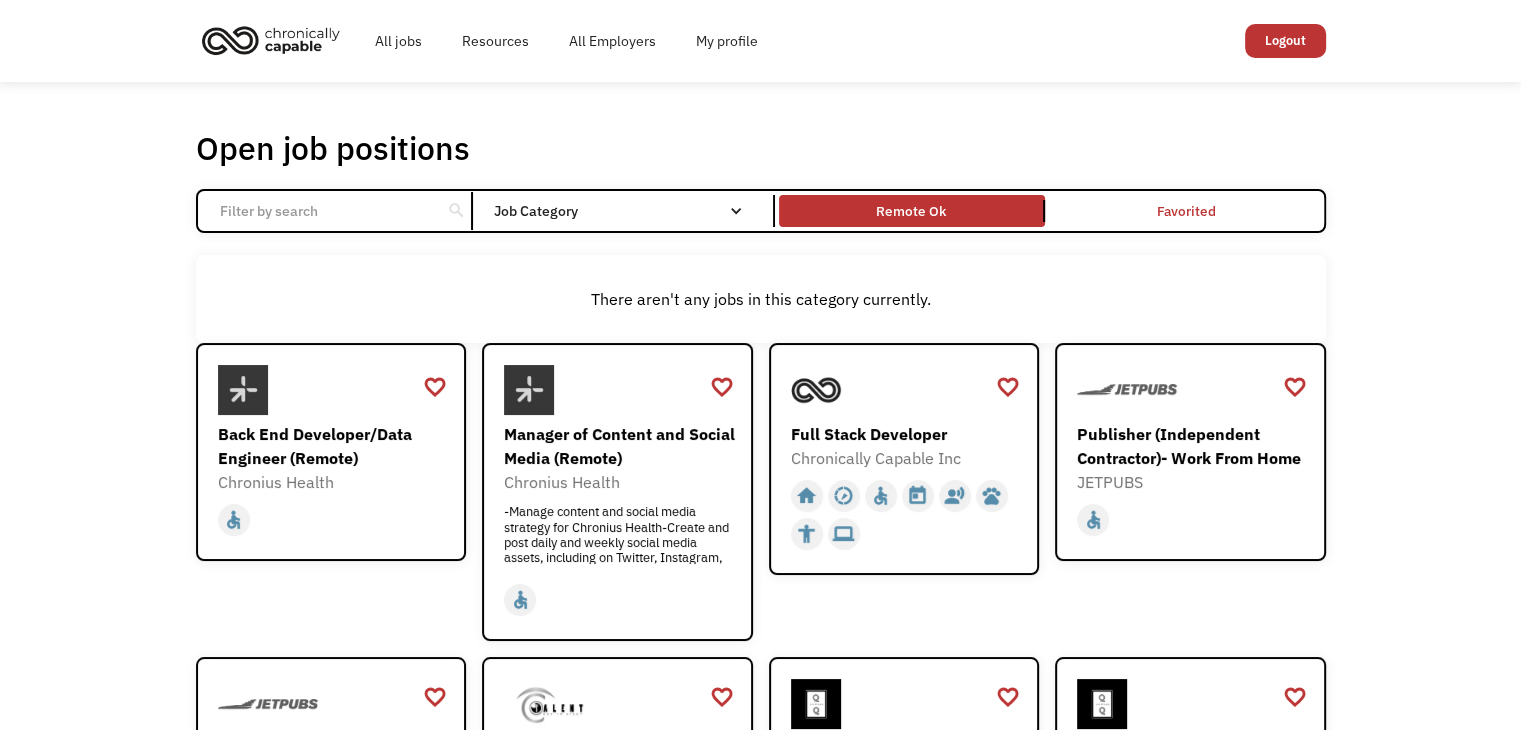 click on "Job Category" at bounding box center (627, 211) 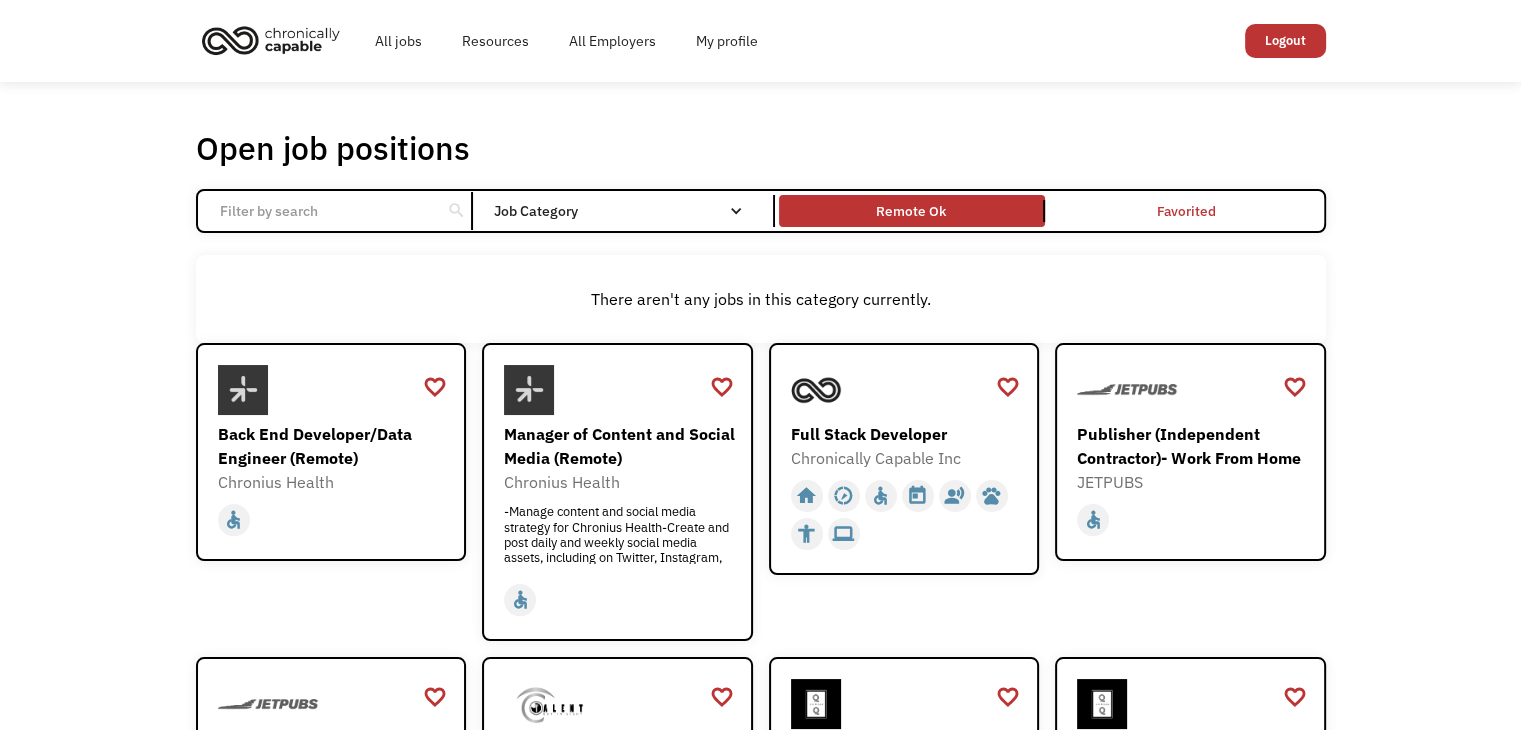 click on "Job Category" at bounding box center [627, 211] 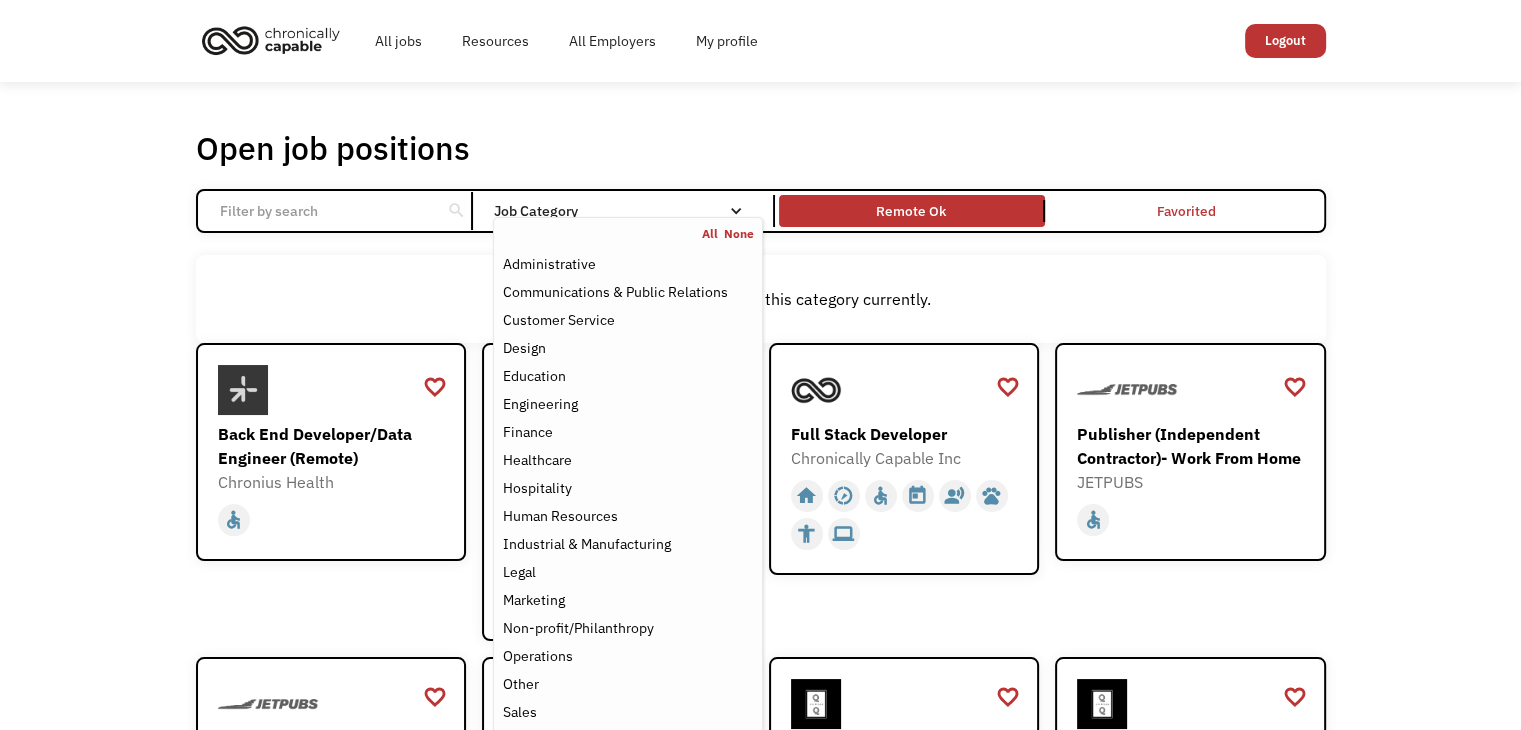 click on "Education" at bounding box center (533, 376) 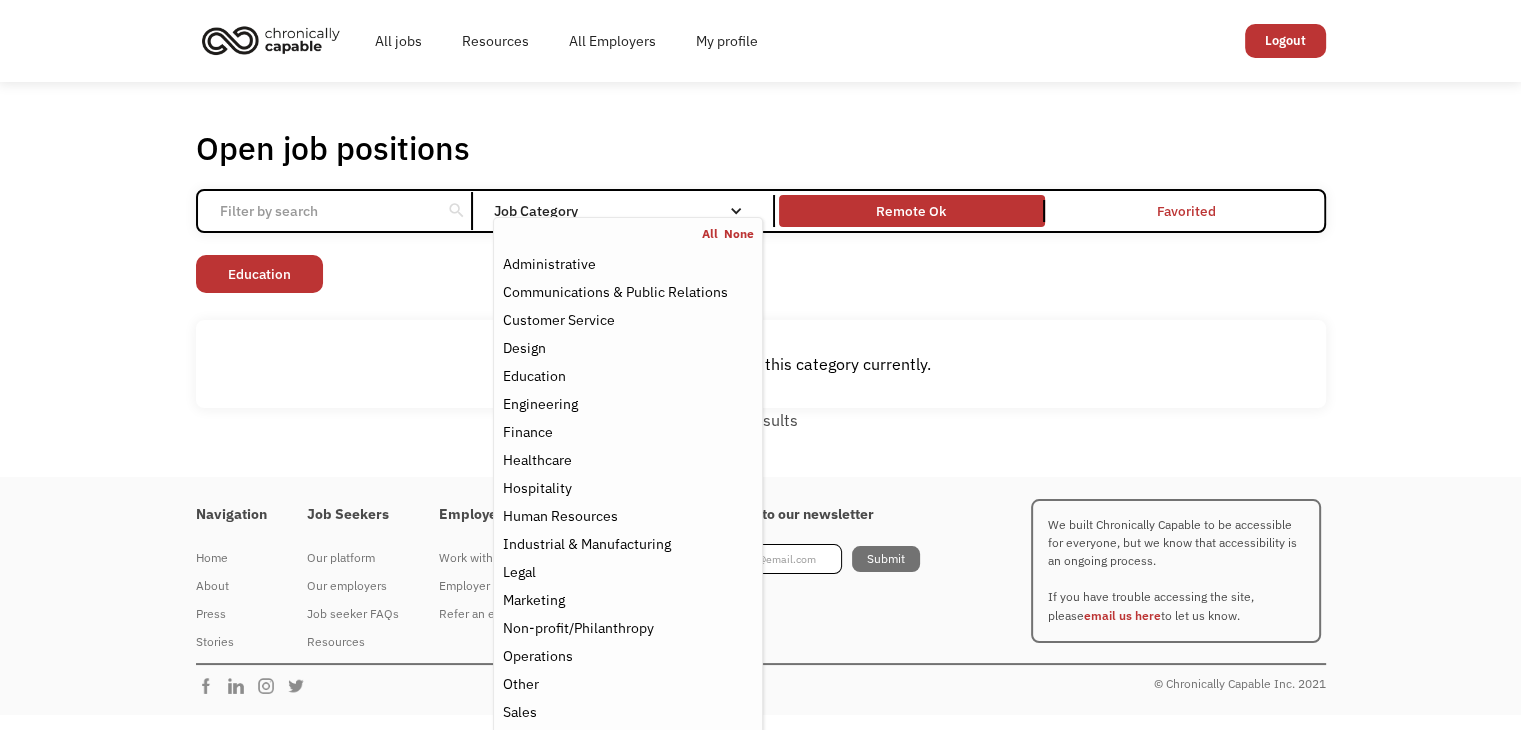 click on "Education" at bounding box center [533, 376] 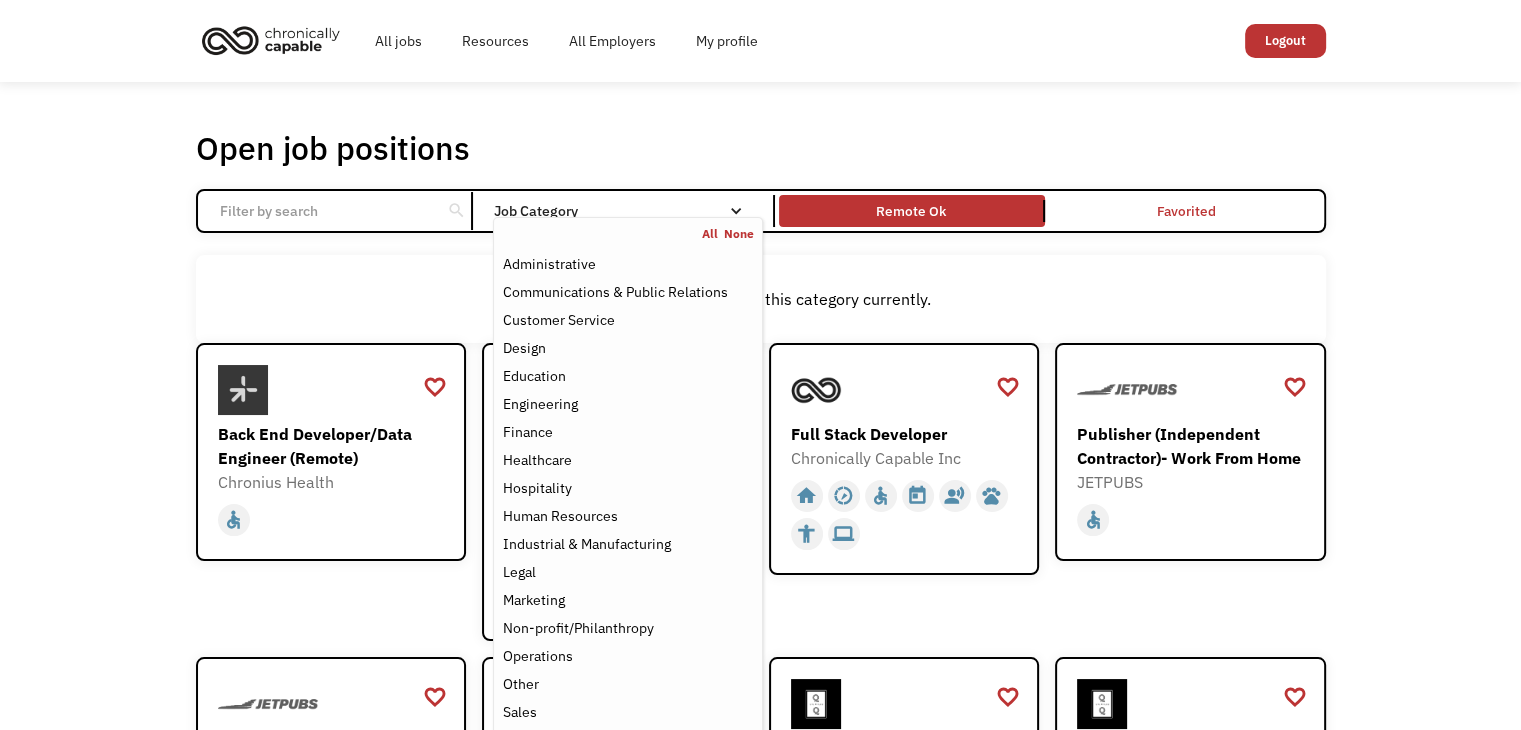 click on "Human Resources" at bounding box center [559, 516] 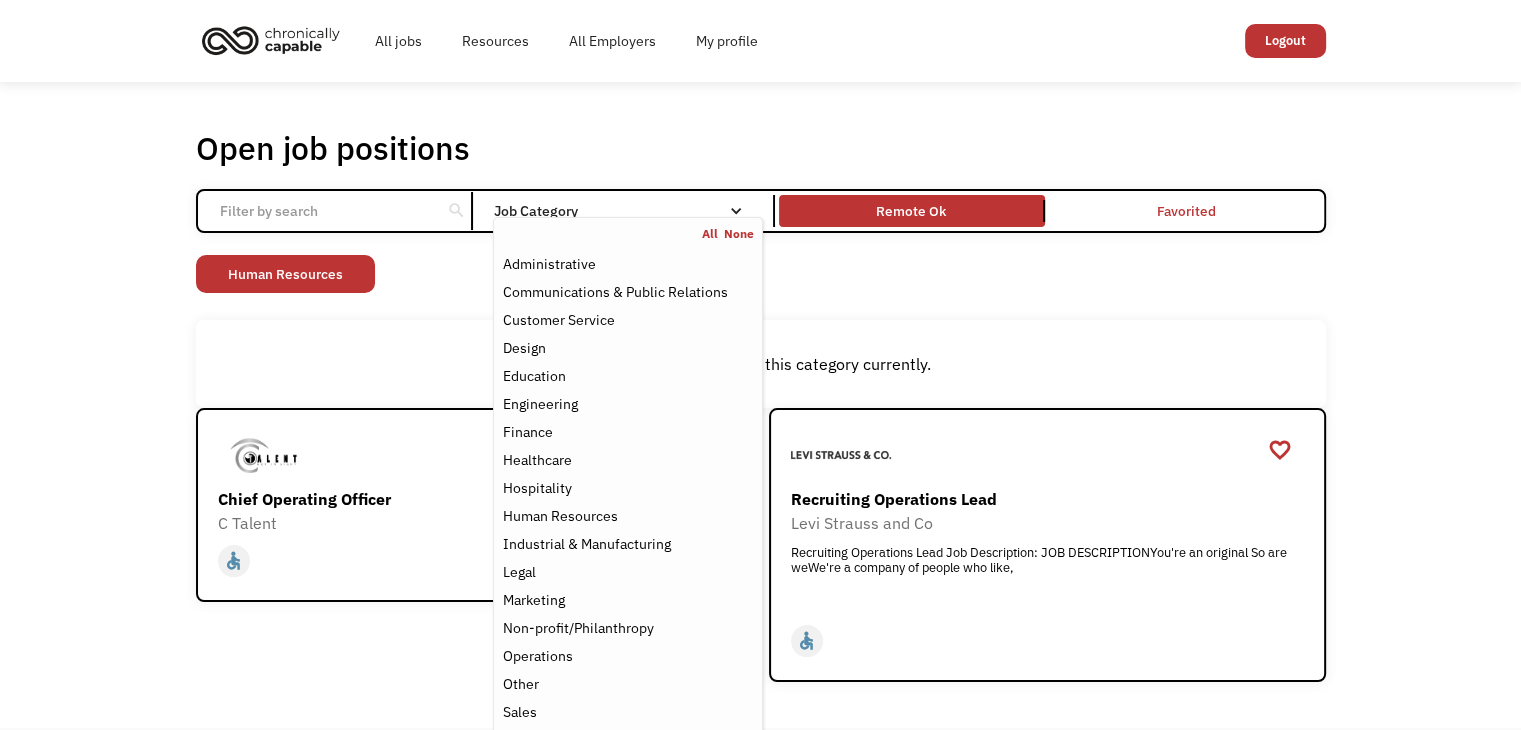 click on "Human Resources" at bounding box center (559, 516) 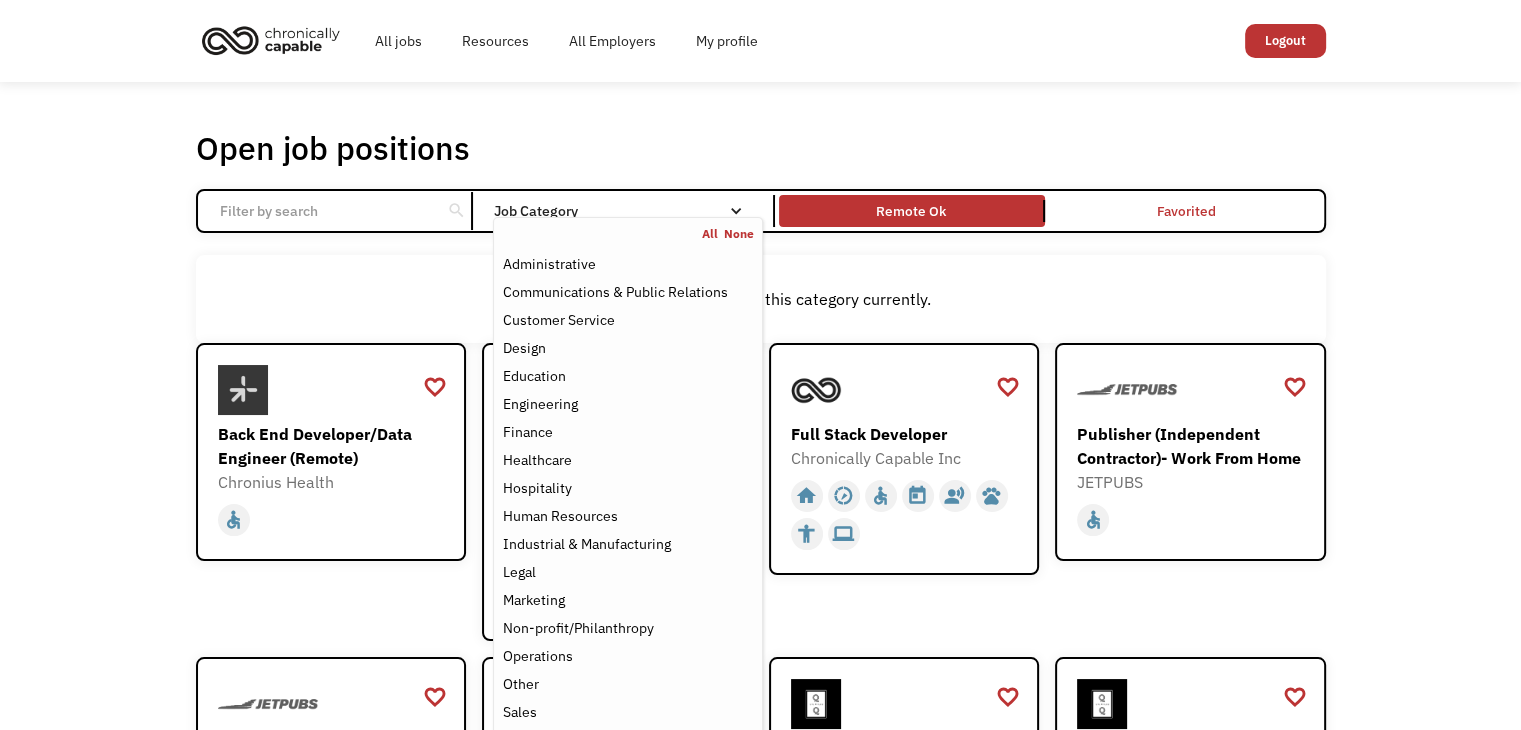 click on "Healthcare" at bounding box center (536, 460) 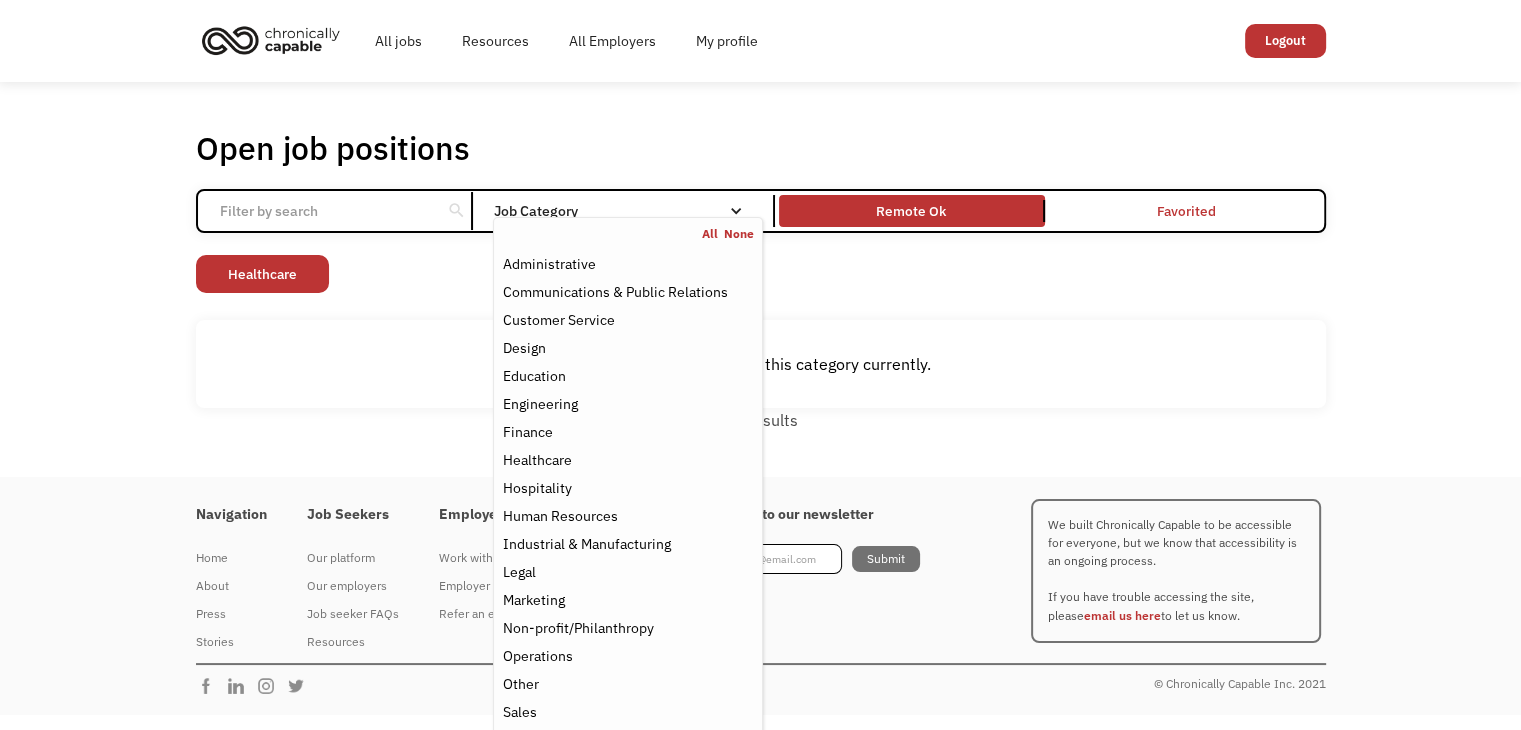 click on "Hospitality" at bounding box center (627, 488) 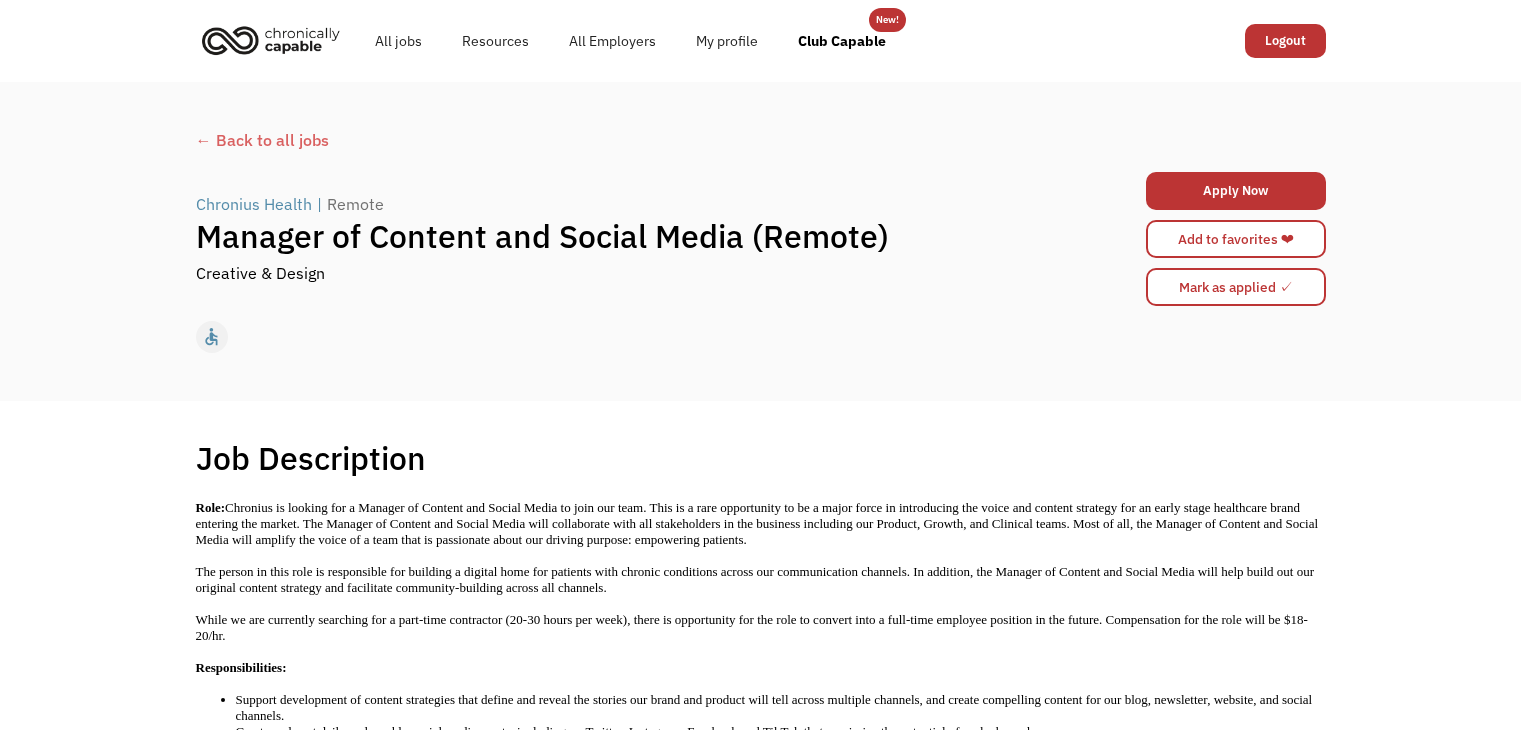scroll, scrollTop: 0, scrollLeft: 0, axis: both 